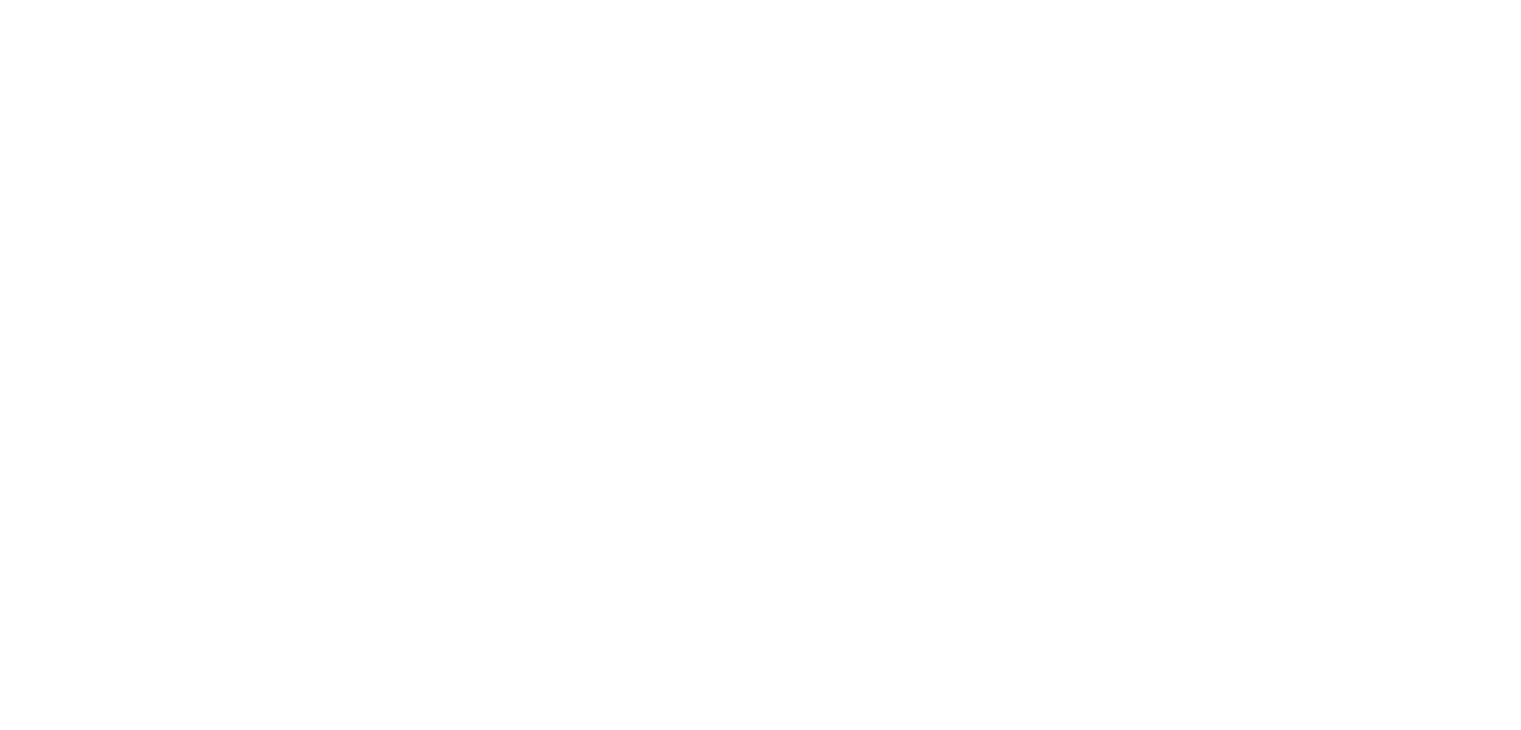 scroll, scrollTop: 0, scrollLeft: 0, axis: both 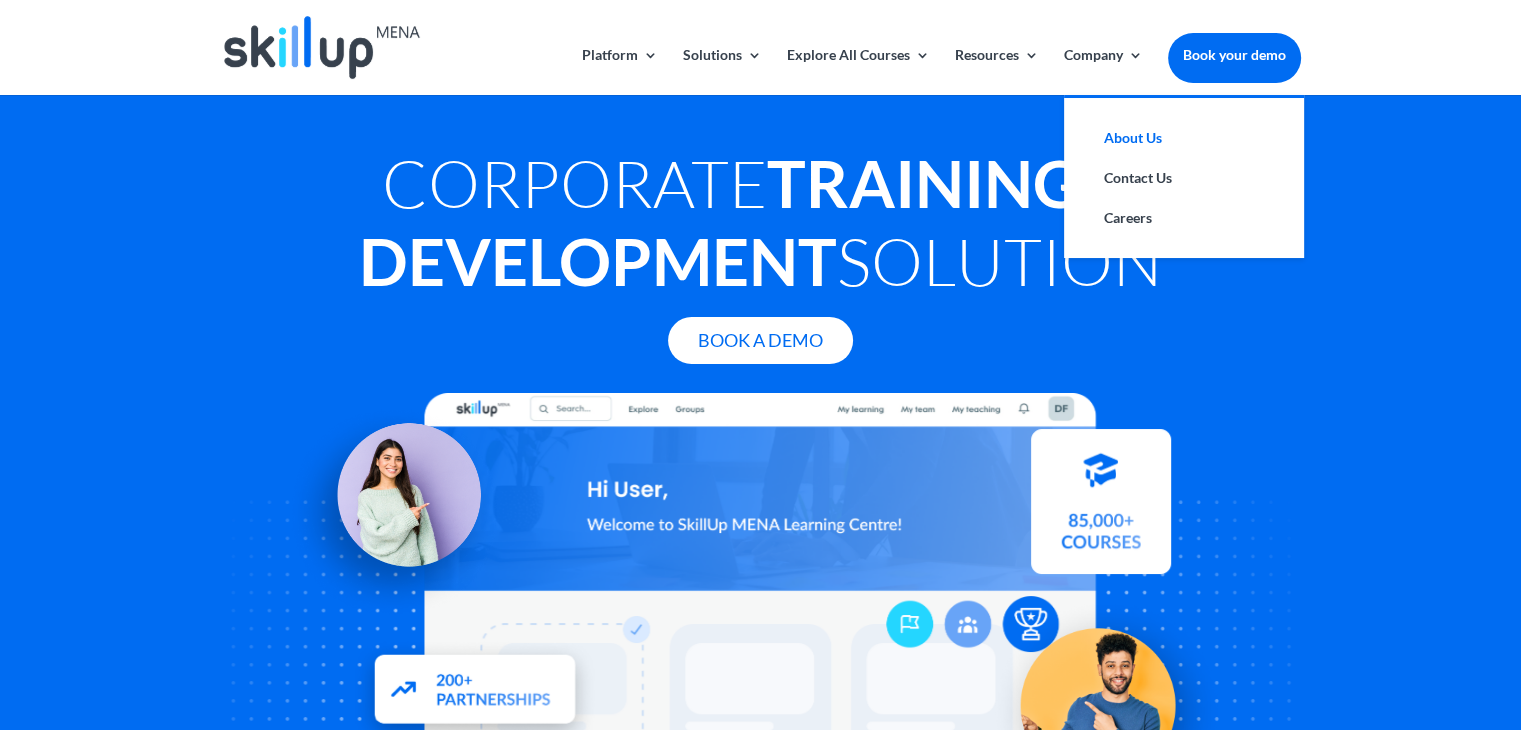 click on "About Us" at bounding box center [1184, 138] 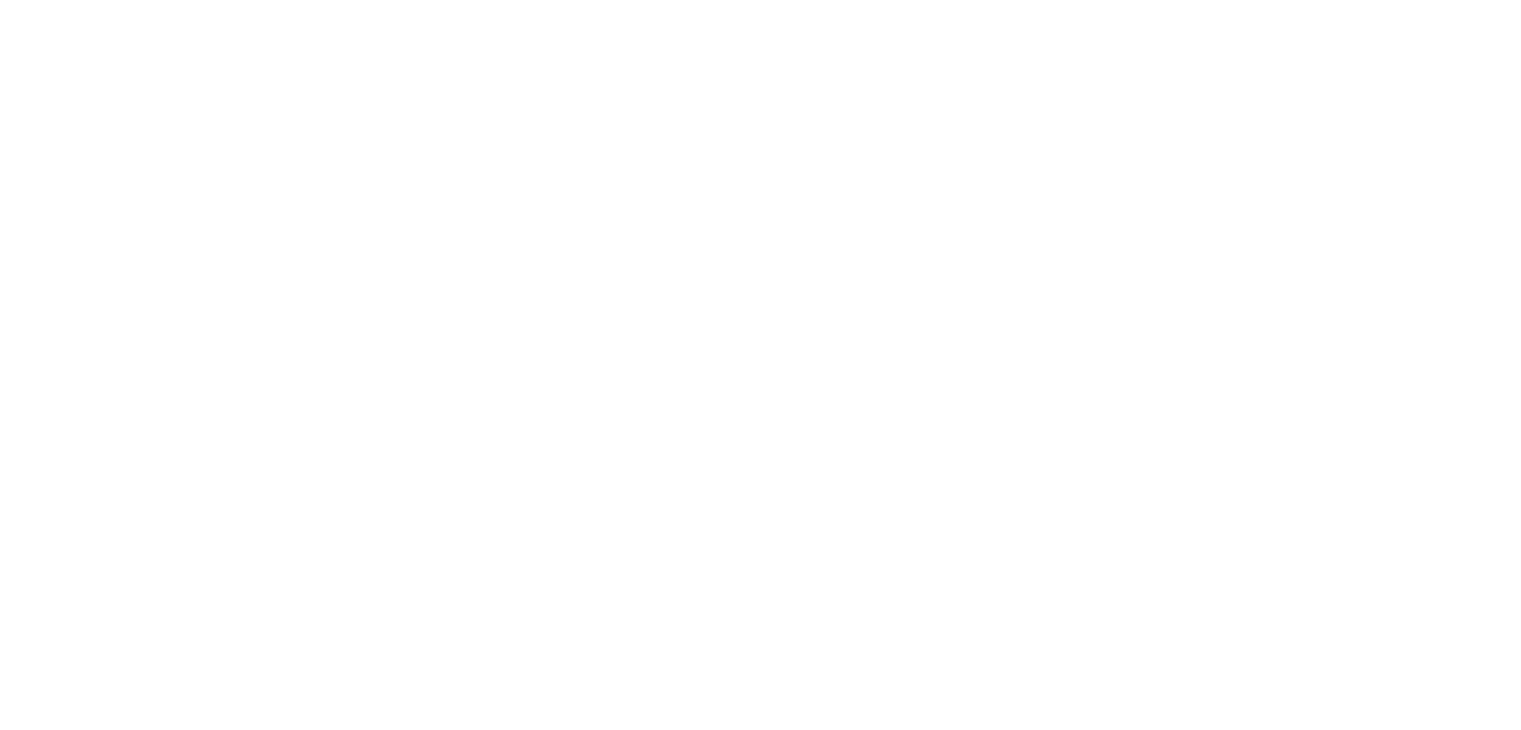 scroll, scrollTop: 0, scrollLeft: 0, axis: both 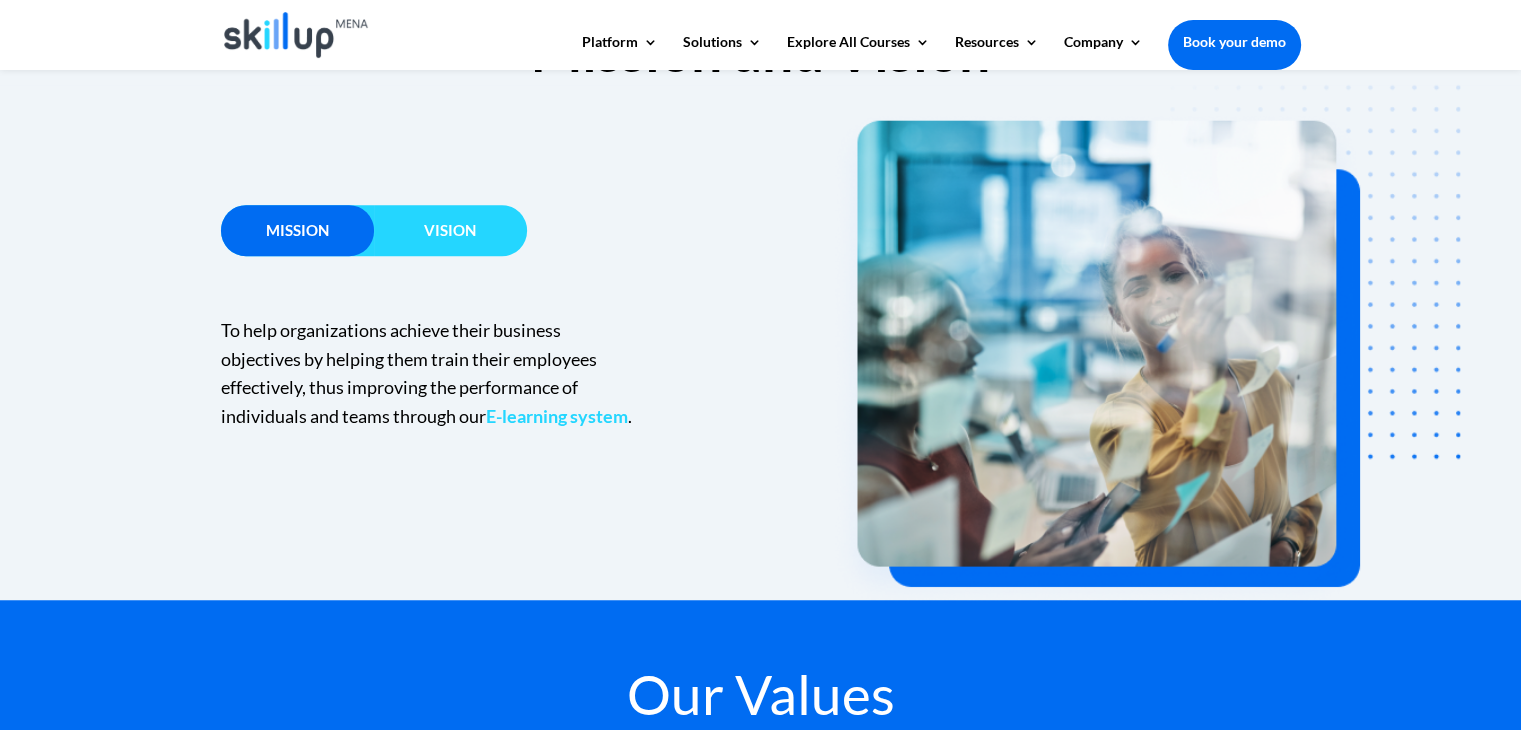 click on "Vision" at bounding box center [450, 235] 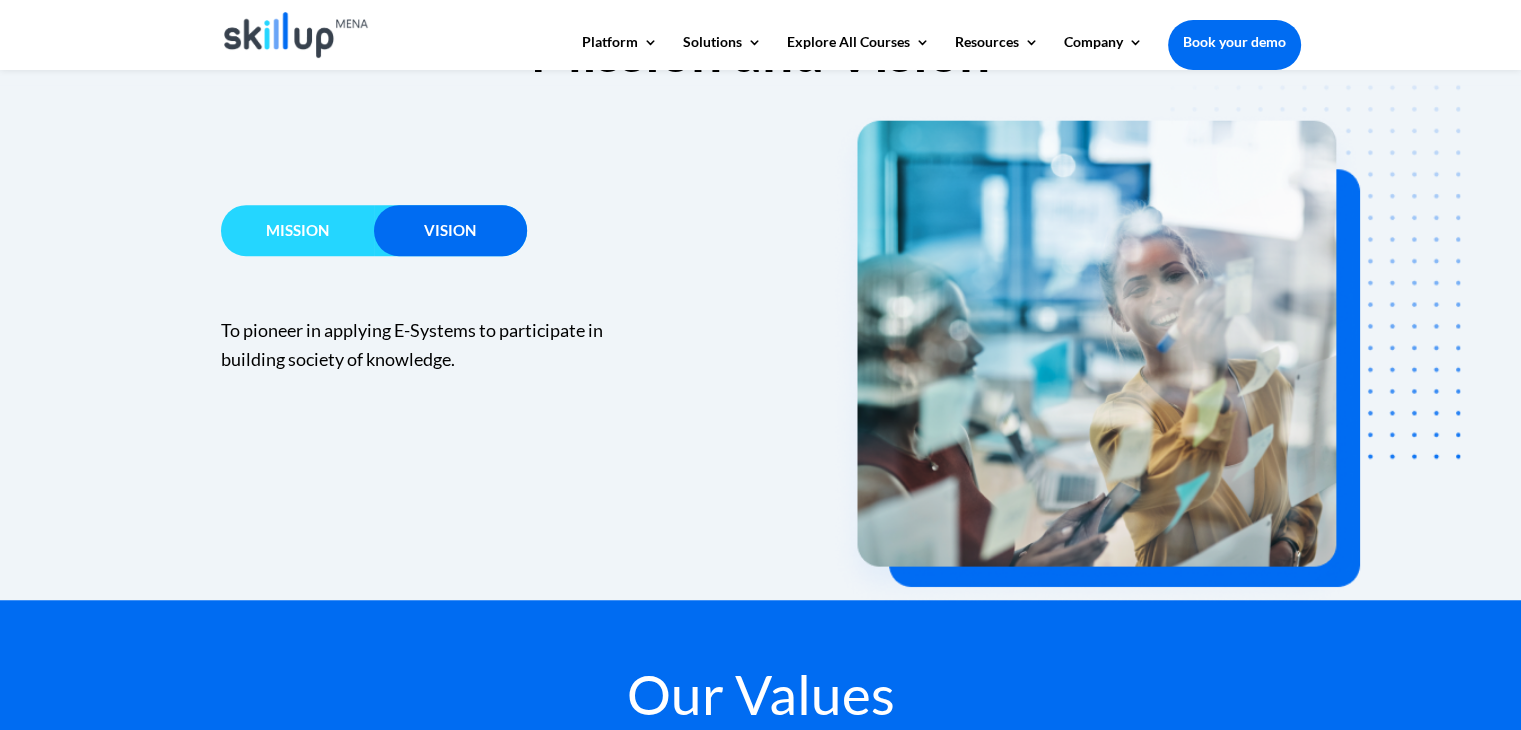 click on "Mission" at bounding box center [297, 235] 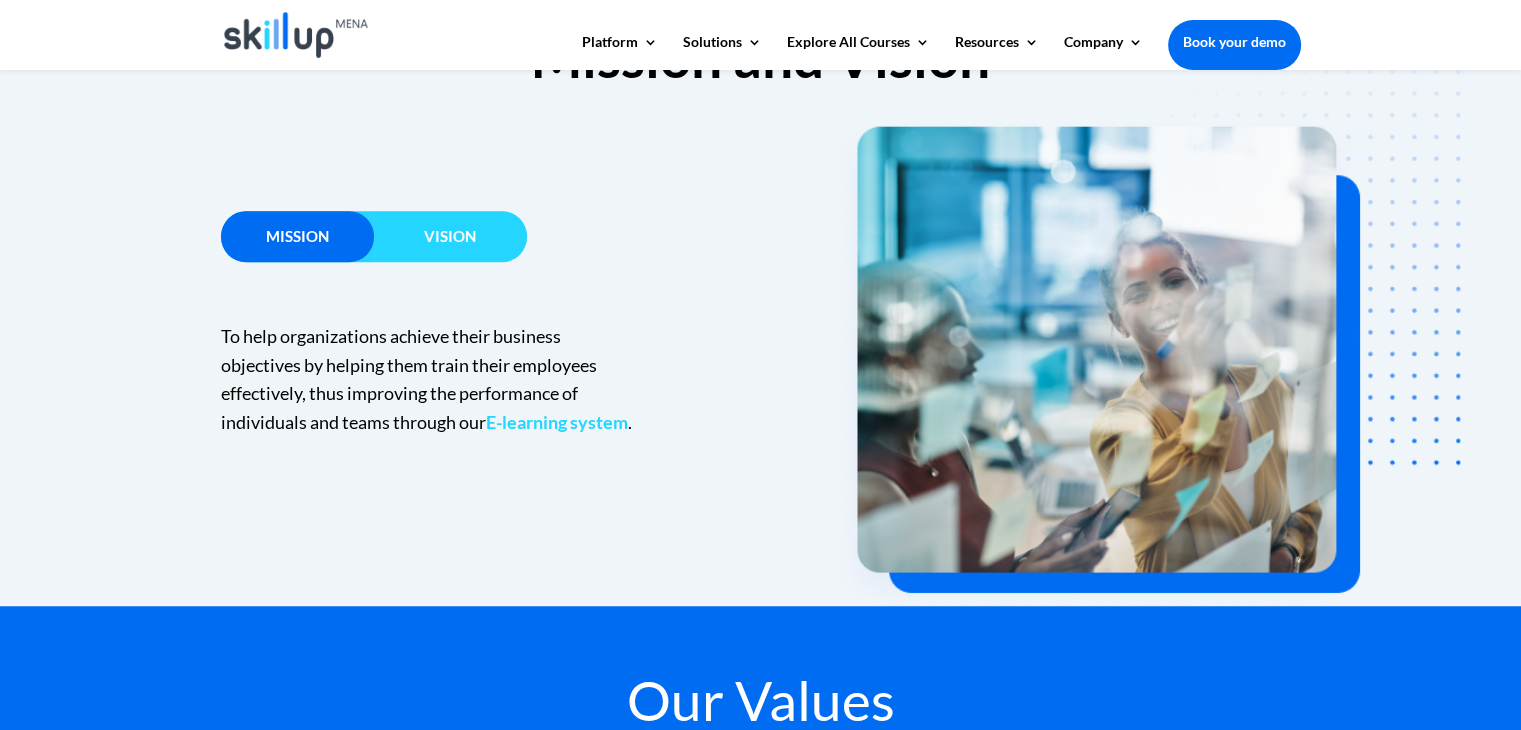 scroll, scrollTop: 1300, scrollLeft: 0, axis: vertical 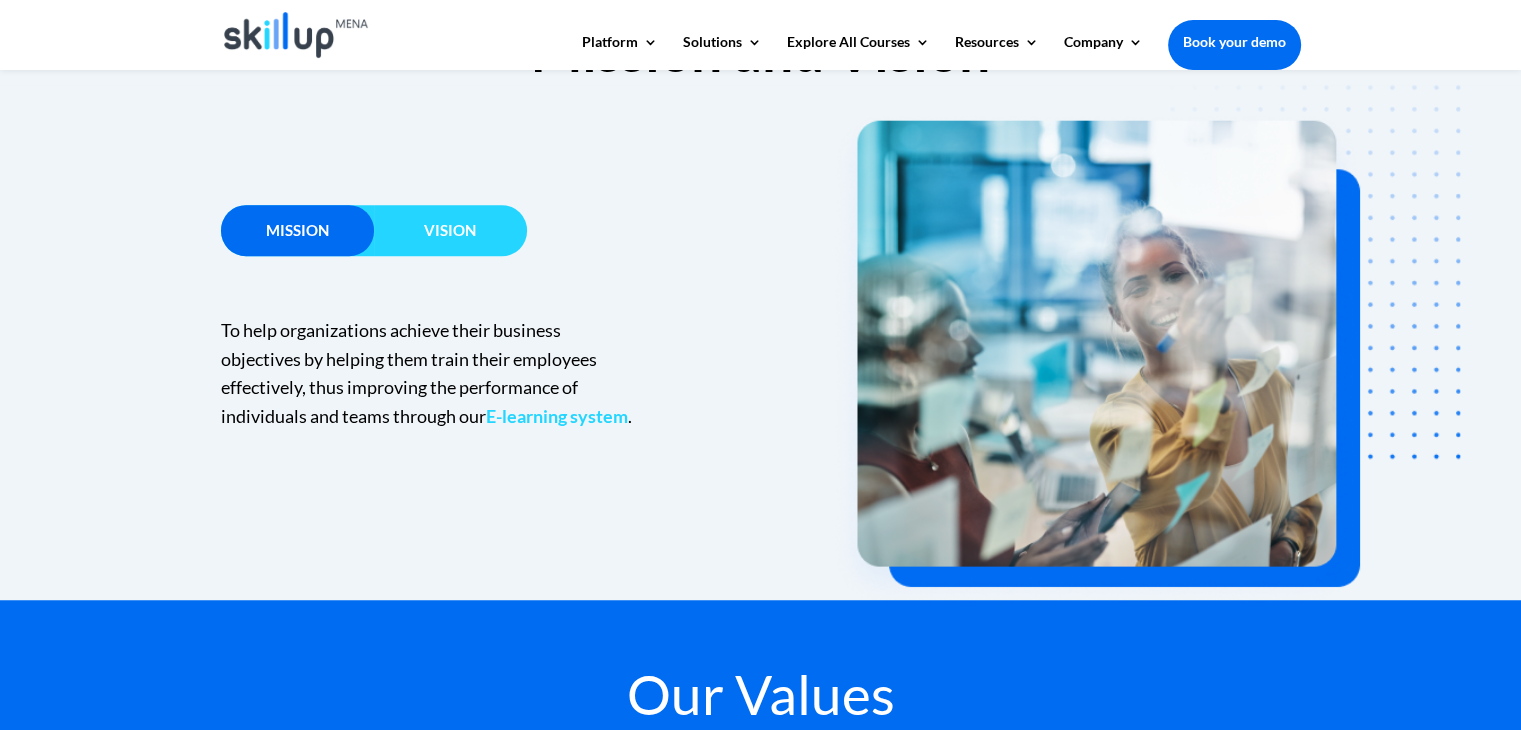 click on "Vision" at bounding box center [450, 230] 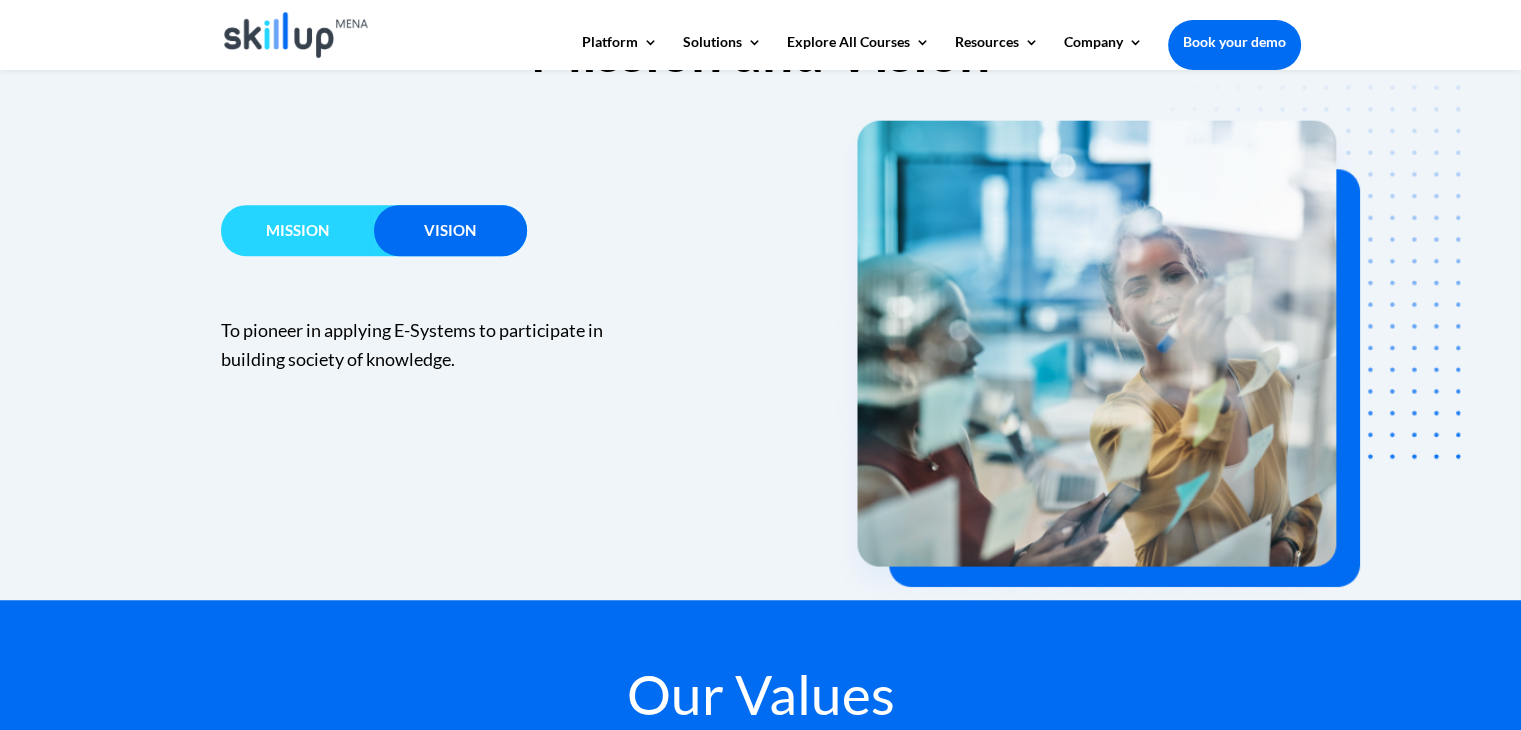 click on "Mission" at bounding box center [297, 235] 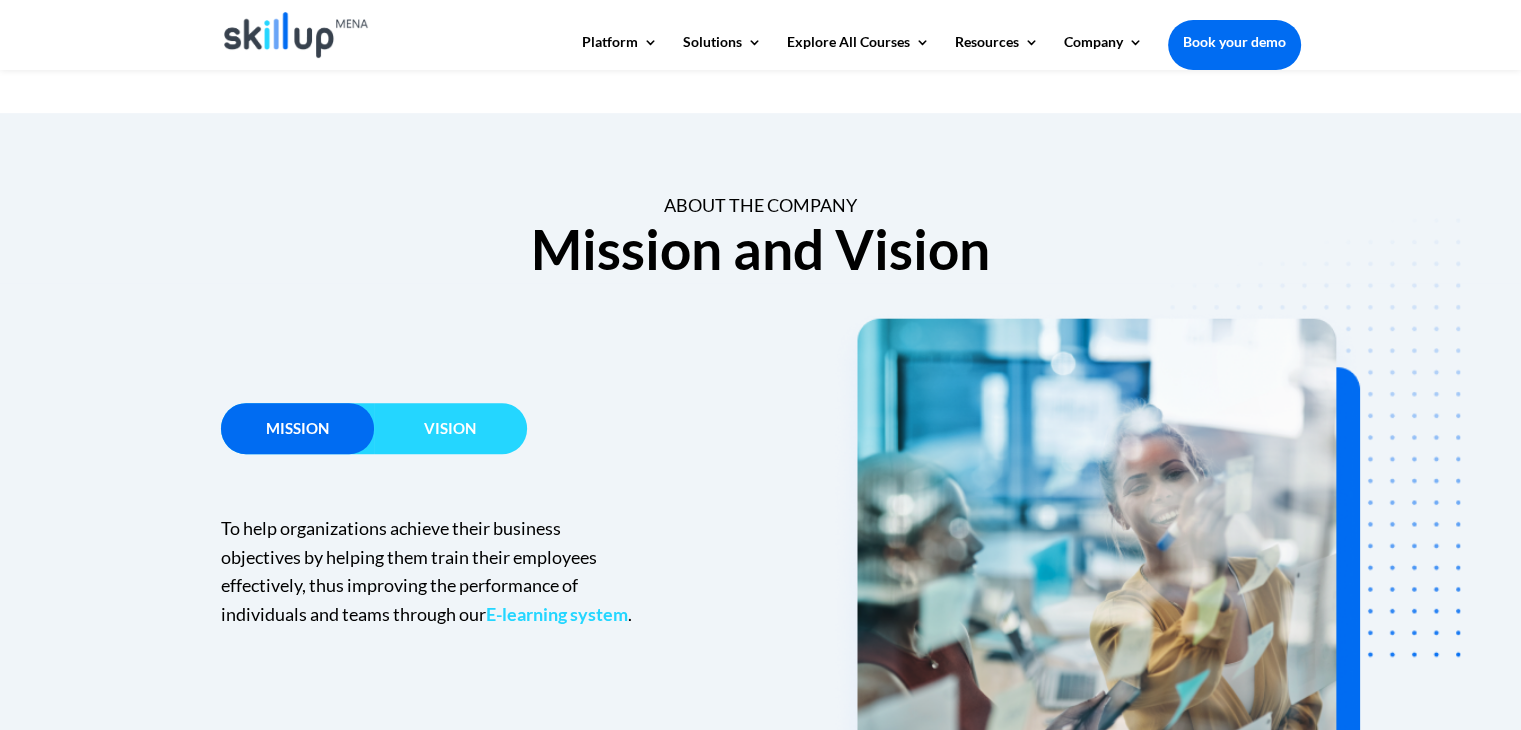 scroll, scrollTop: 1100, scrollLeft: 0, axis: vertical 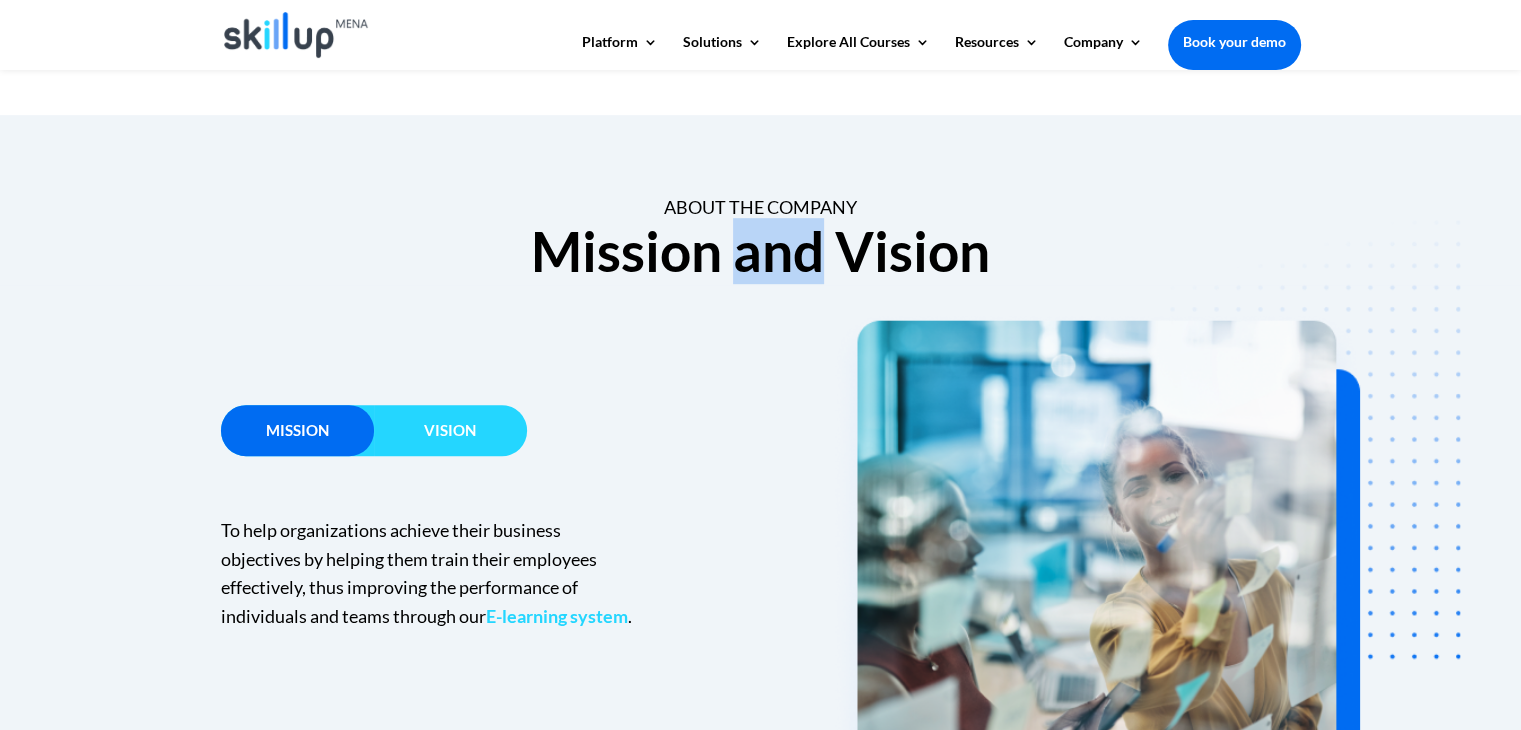 drag, startPoint x: 815, startPoint y: 259, endPoint x: 742, endPoint y: 259, distance: 73 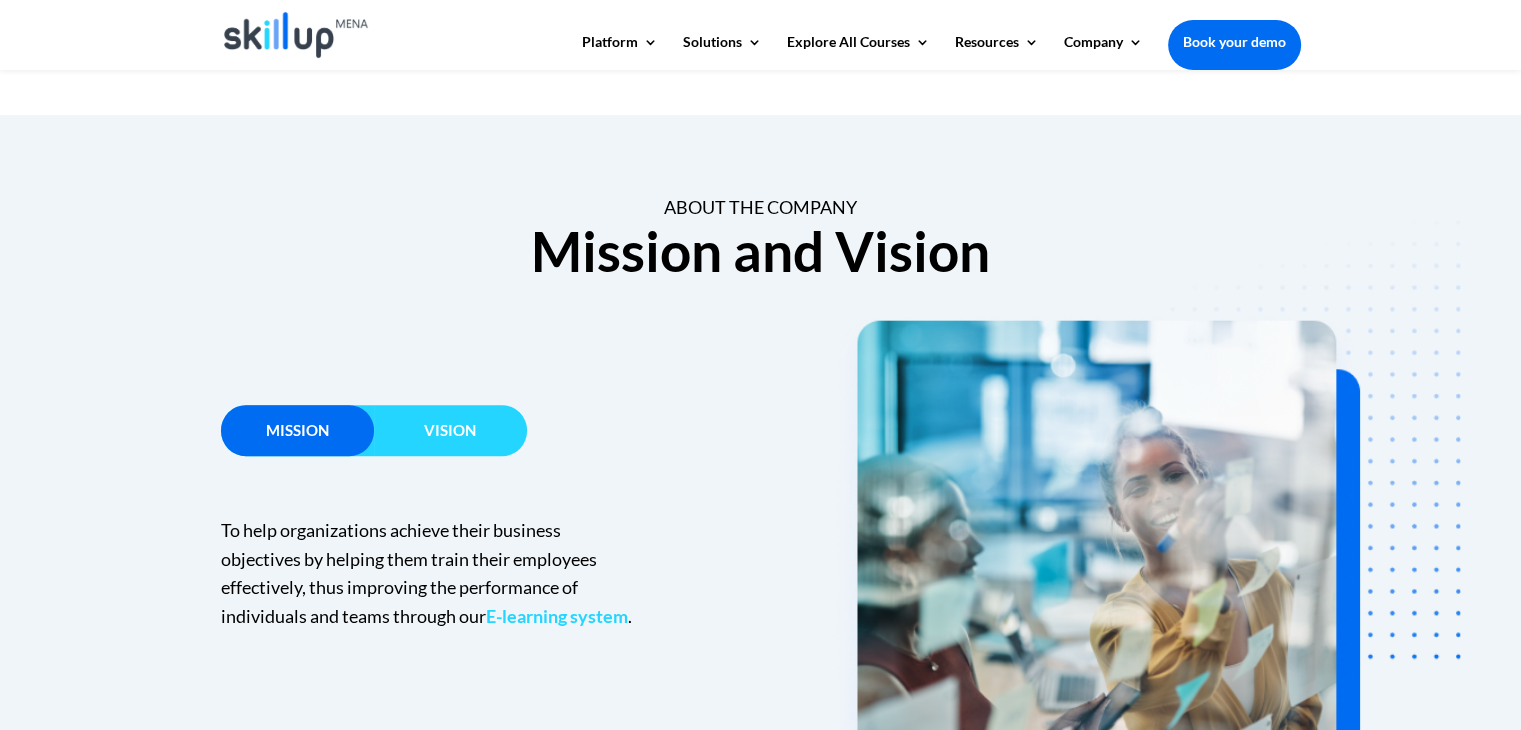 click on "About the Company
Mission and Vision" at bounding box center (761, 231) 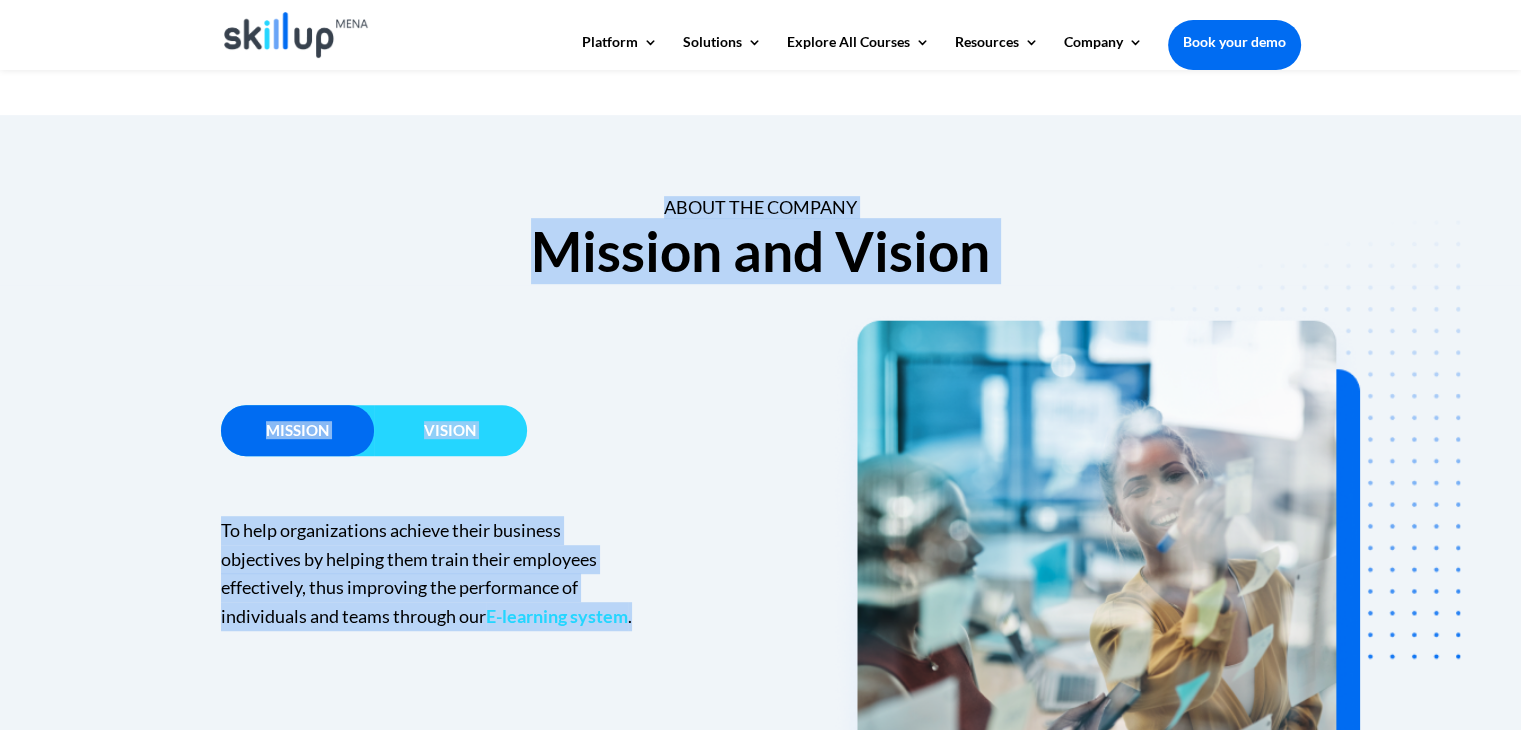 drag, startPoint x: 656, startPoint y: 209, endPoint x: 905, endPoint y: 259, distance: 253.97047 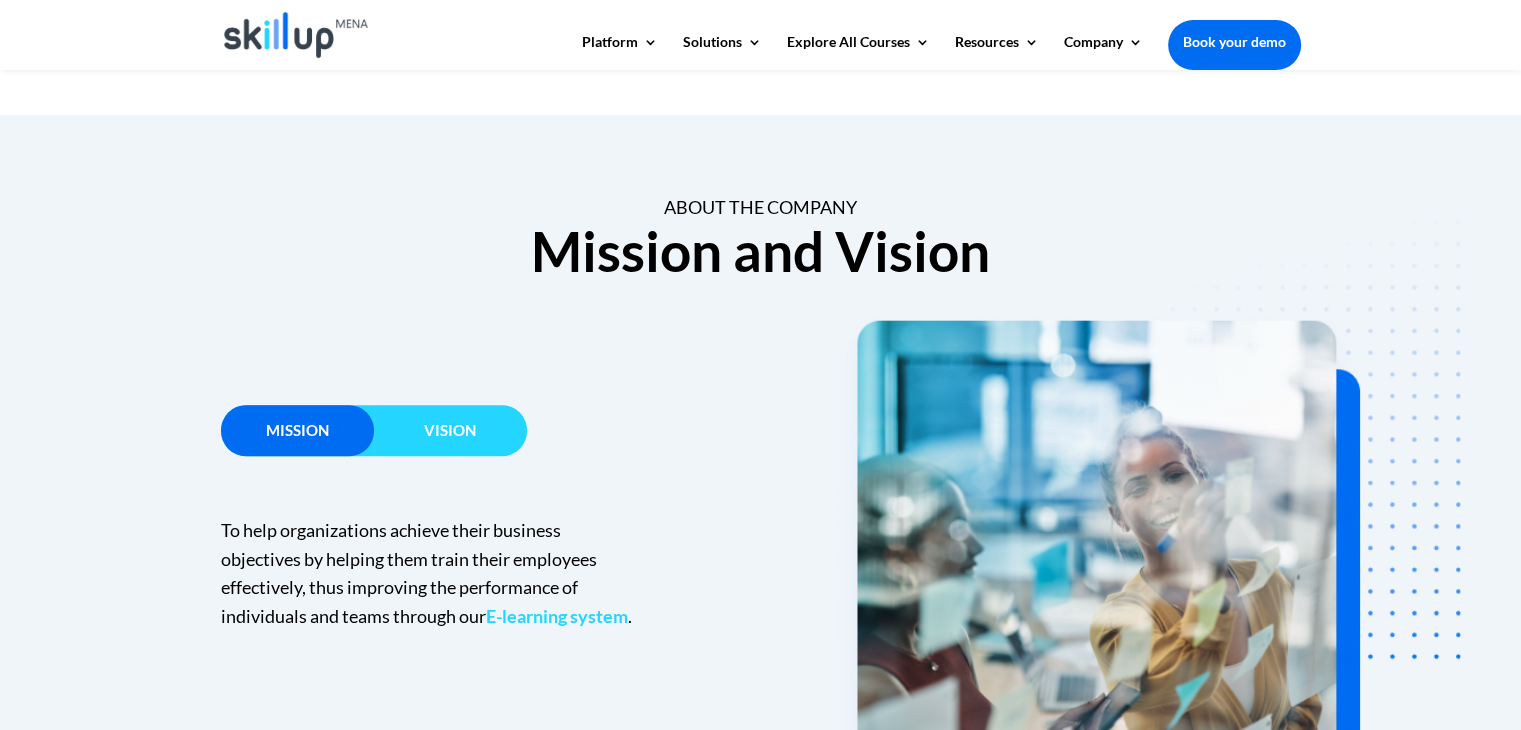 click on "Mission and Vision" at bounding box center [761, 256] 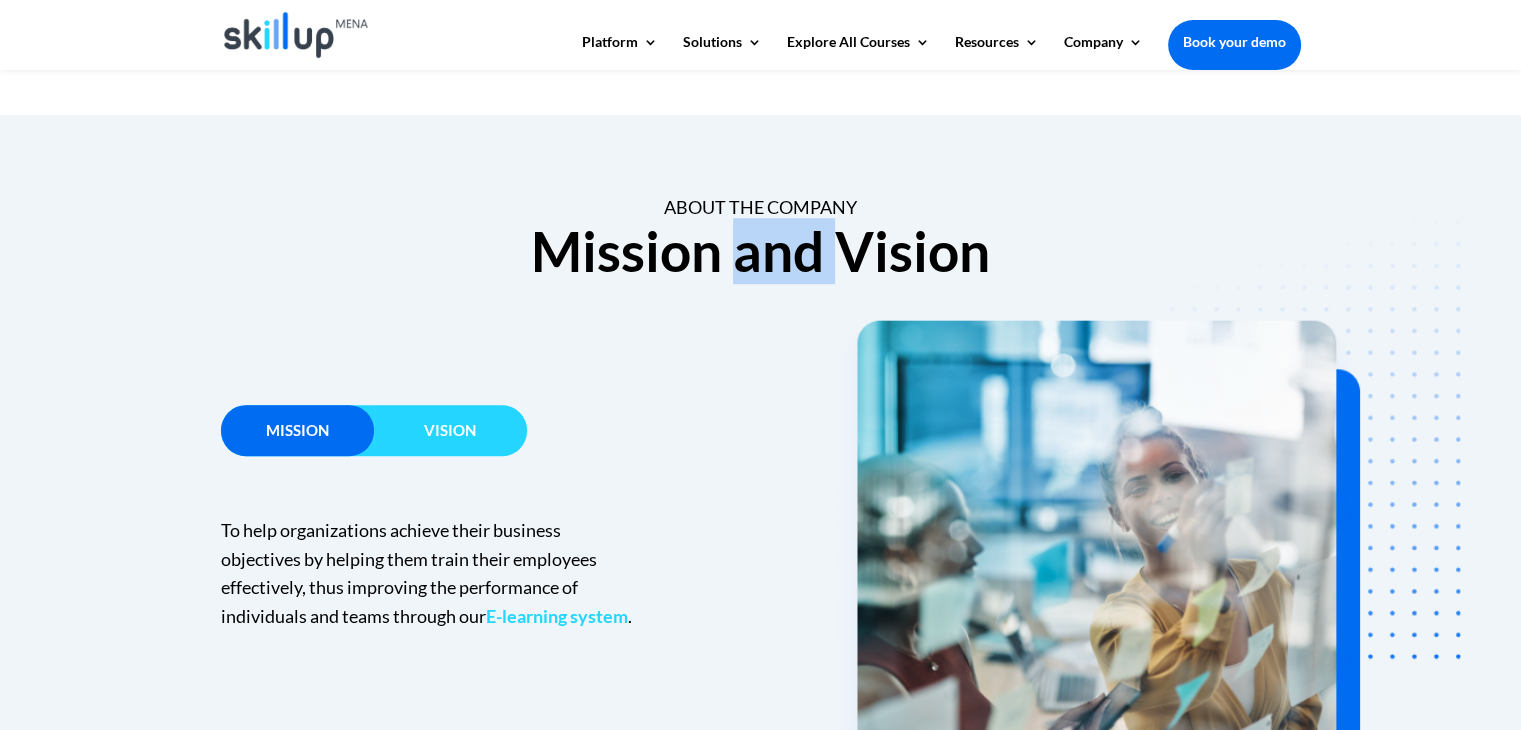 click on "Mission and Vision" at bounding box center [761, 256] 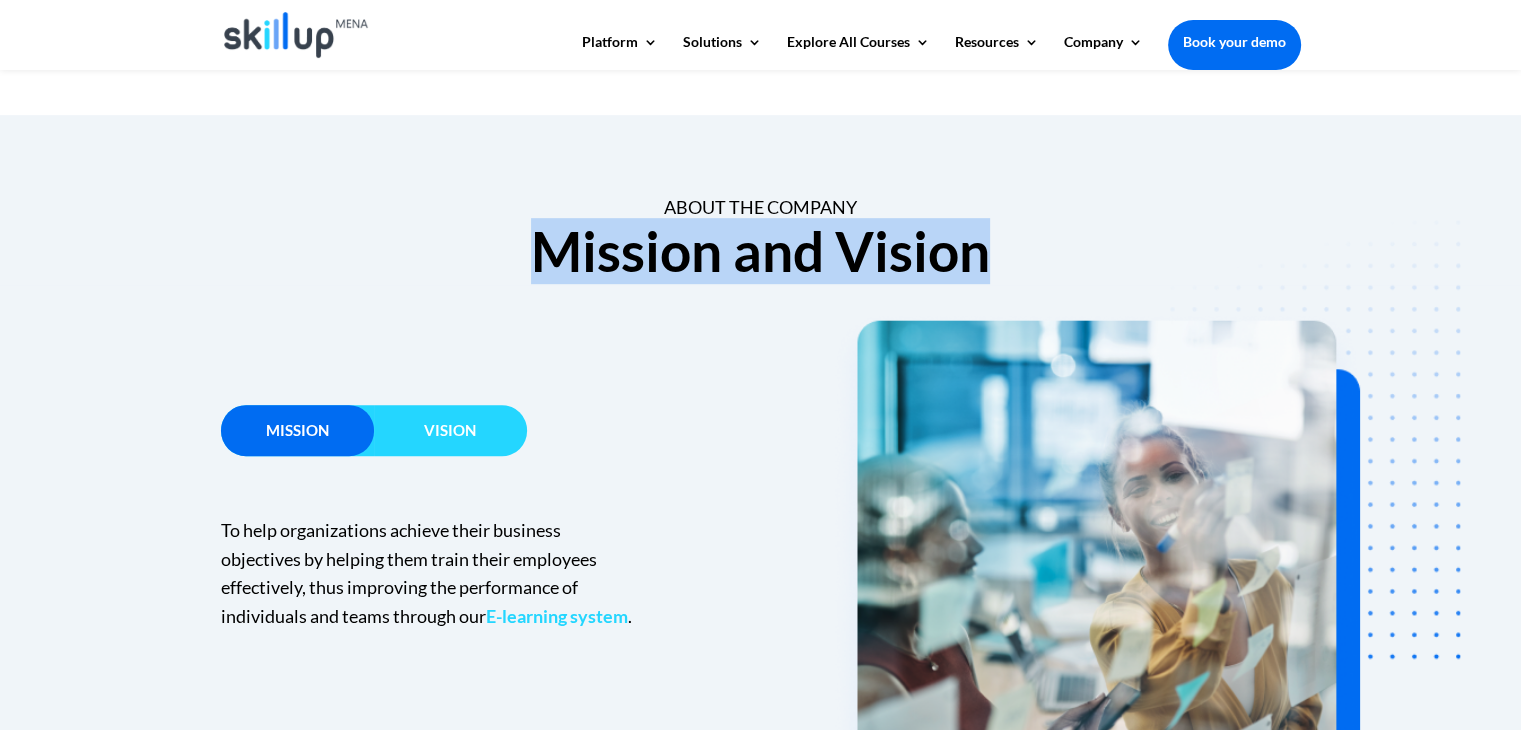 click on "Mission and Vision" at bounding box center [761, 256] 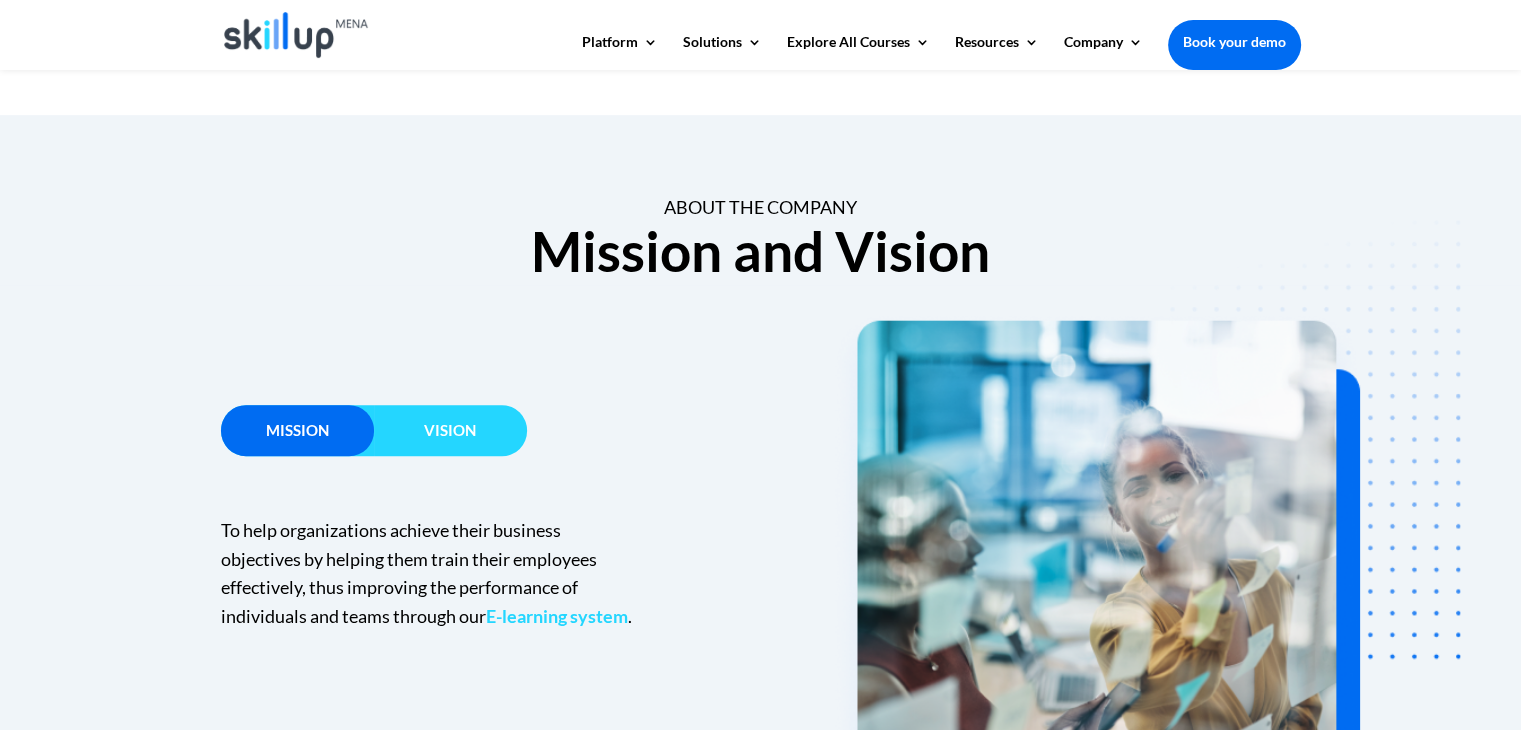 click on "About the Company" at bounding box center [761, 207] 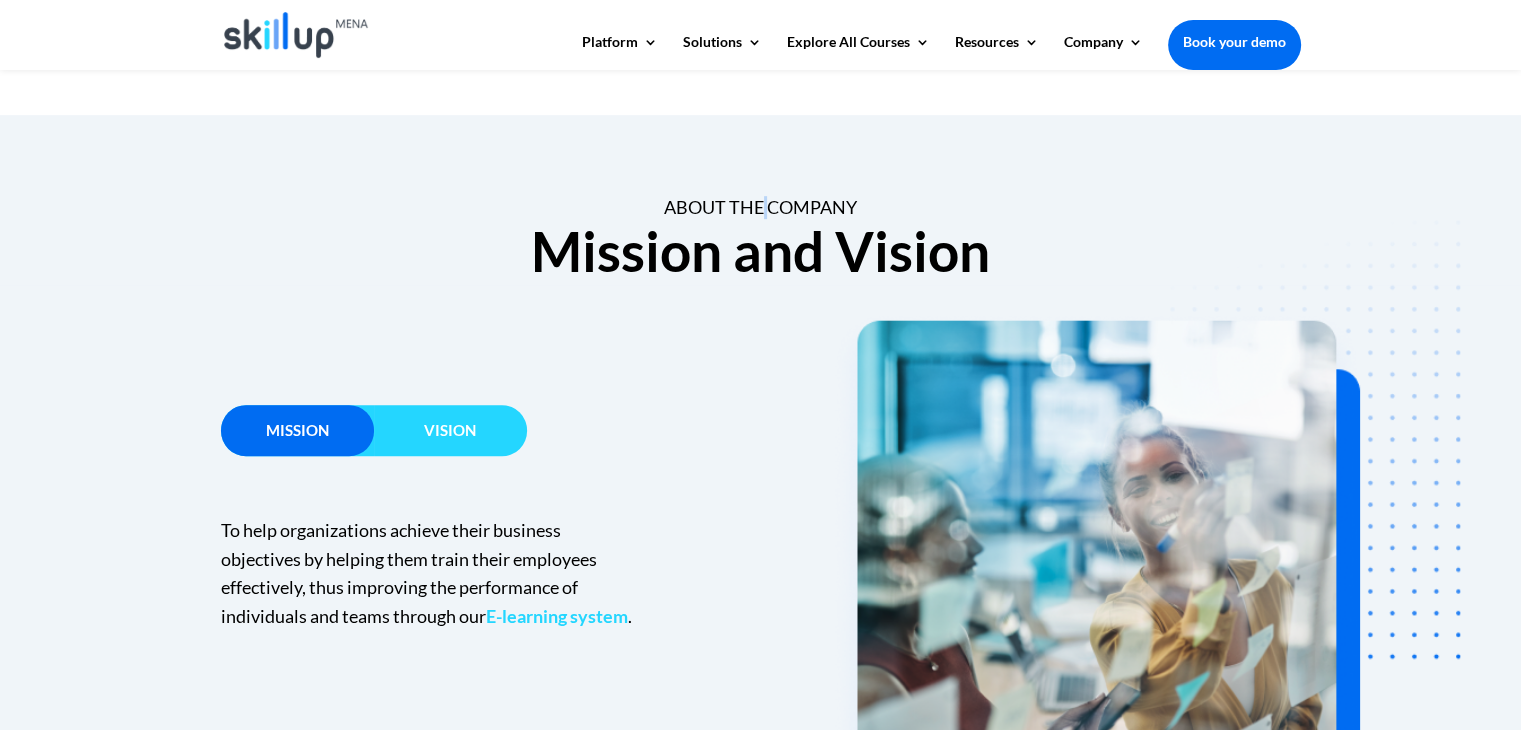 click on "About the Company" at bounding box center [761, 207] 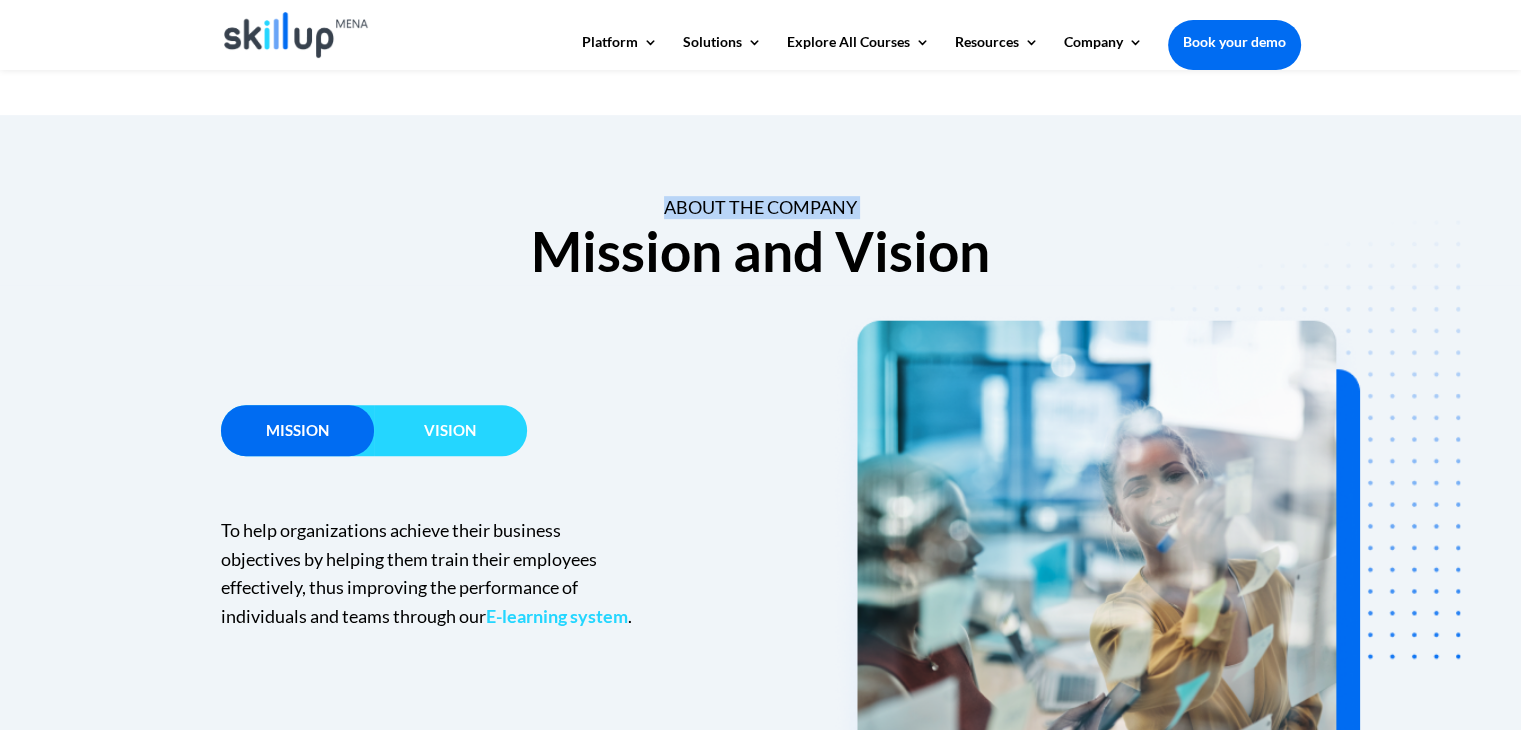click on "About the Company" at bounding box center (761, 207) 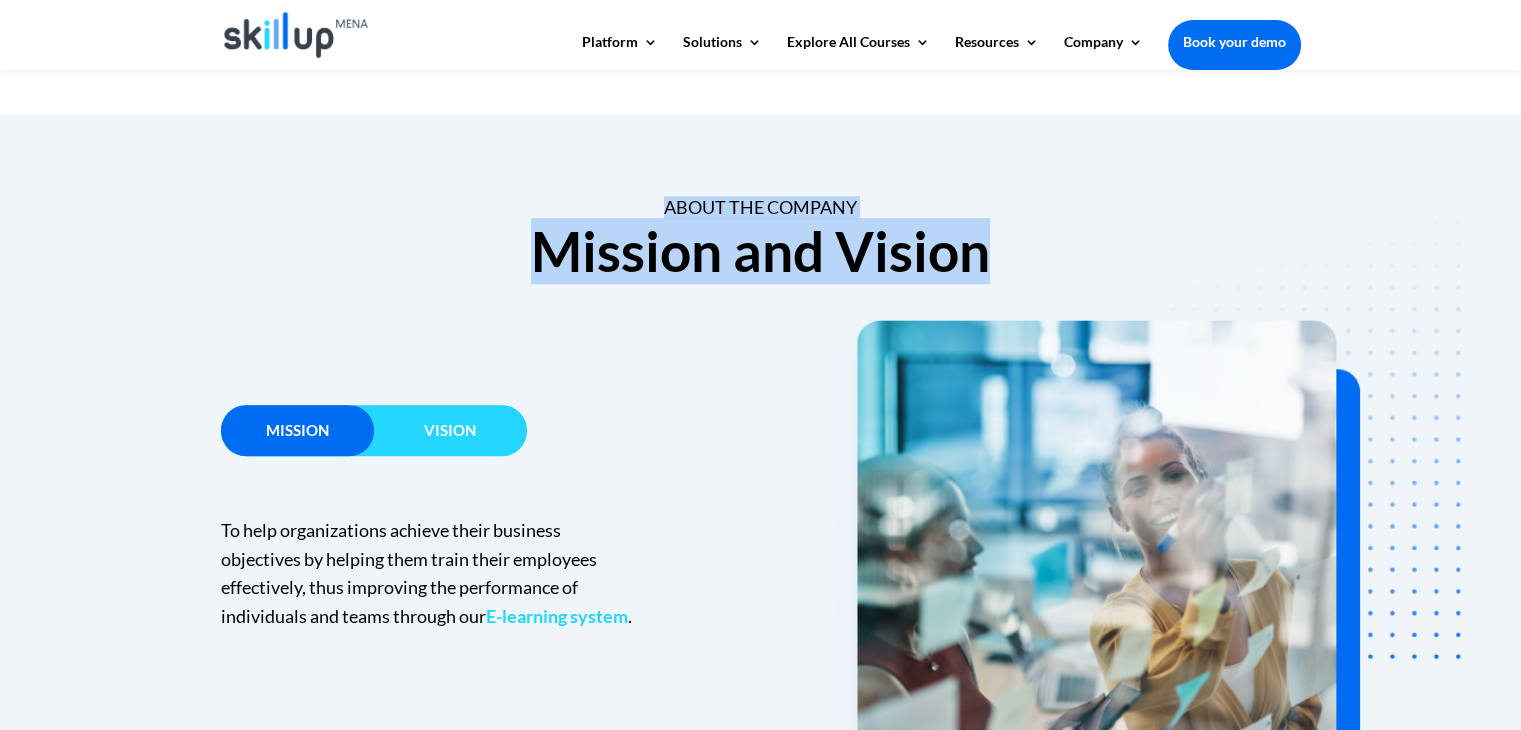 click on "Mission and Vision" at bounding box center [761, 256] 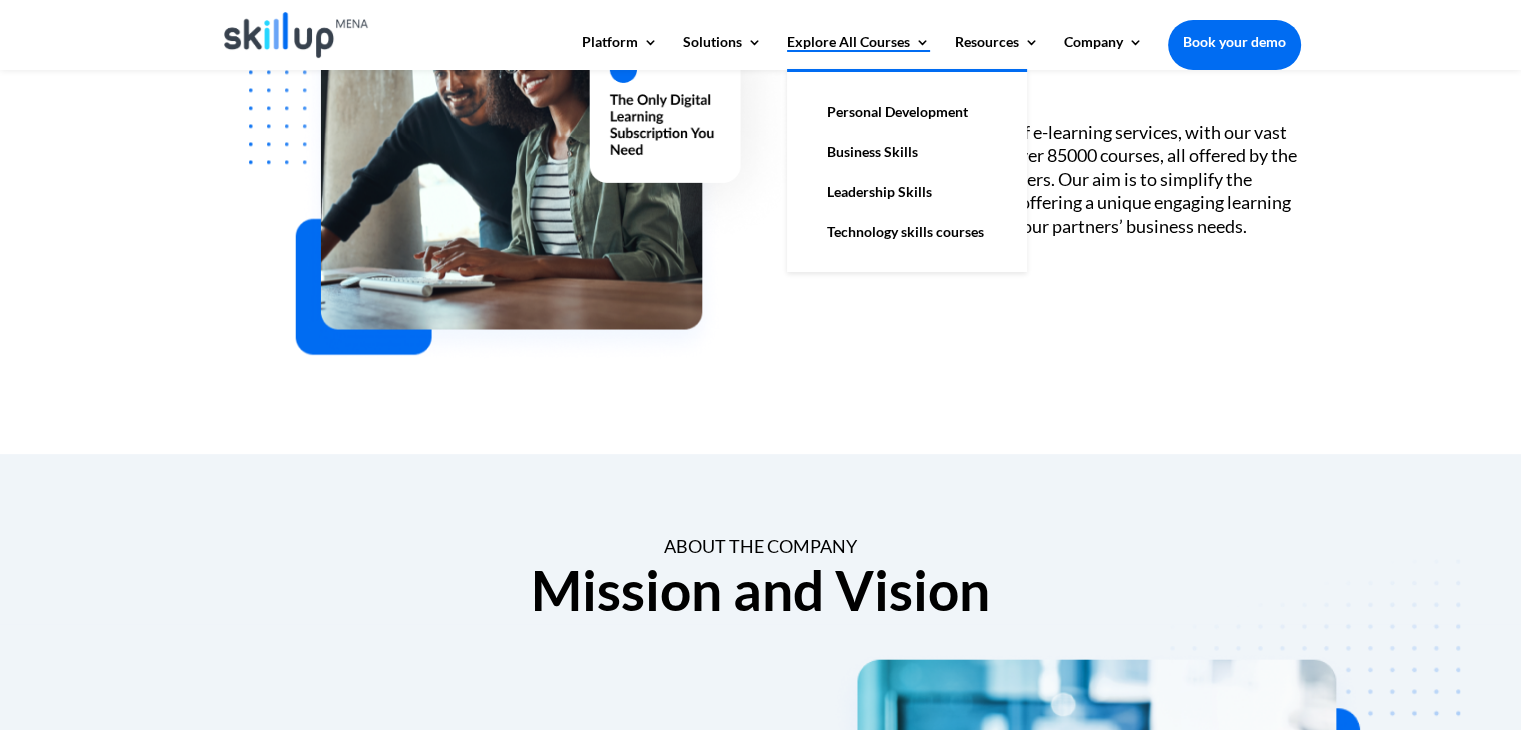 scroll, scrollTop: 600, scrollLeft: 0, axis: vertical 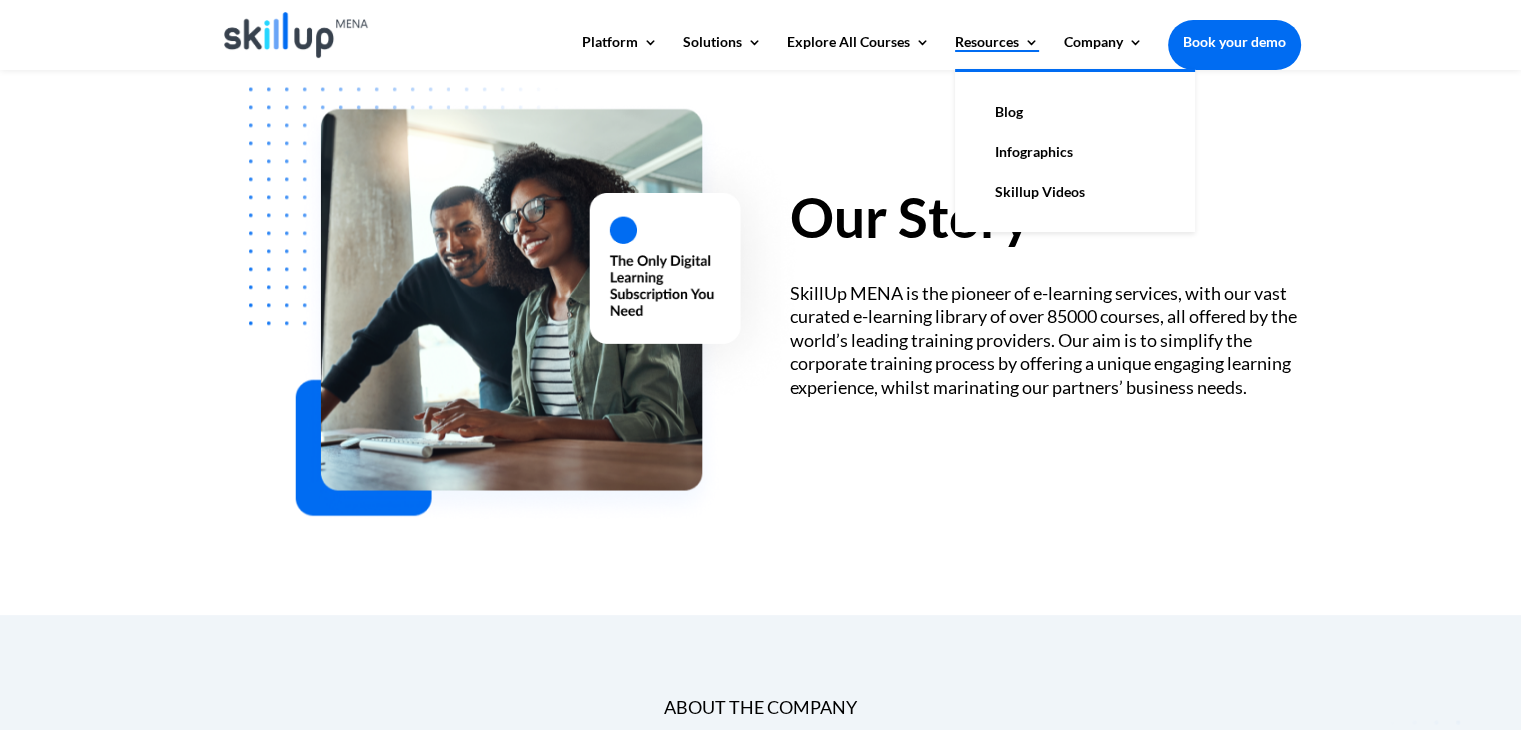 click on "Resources" at bounding box center (997, 52) 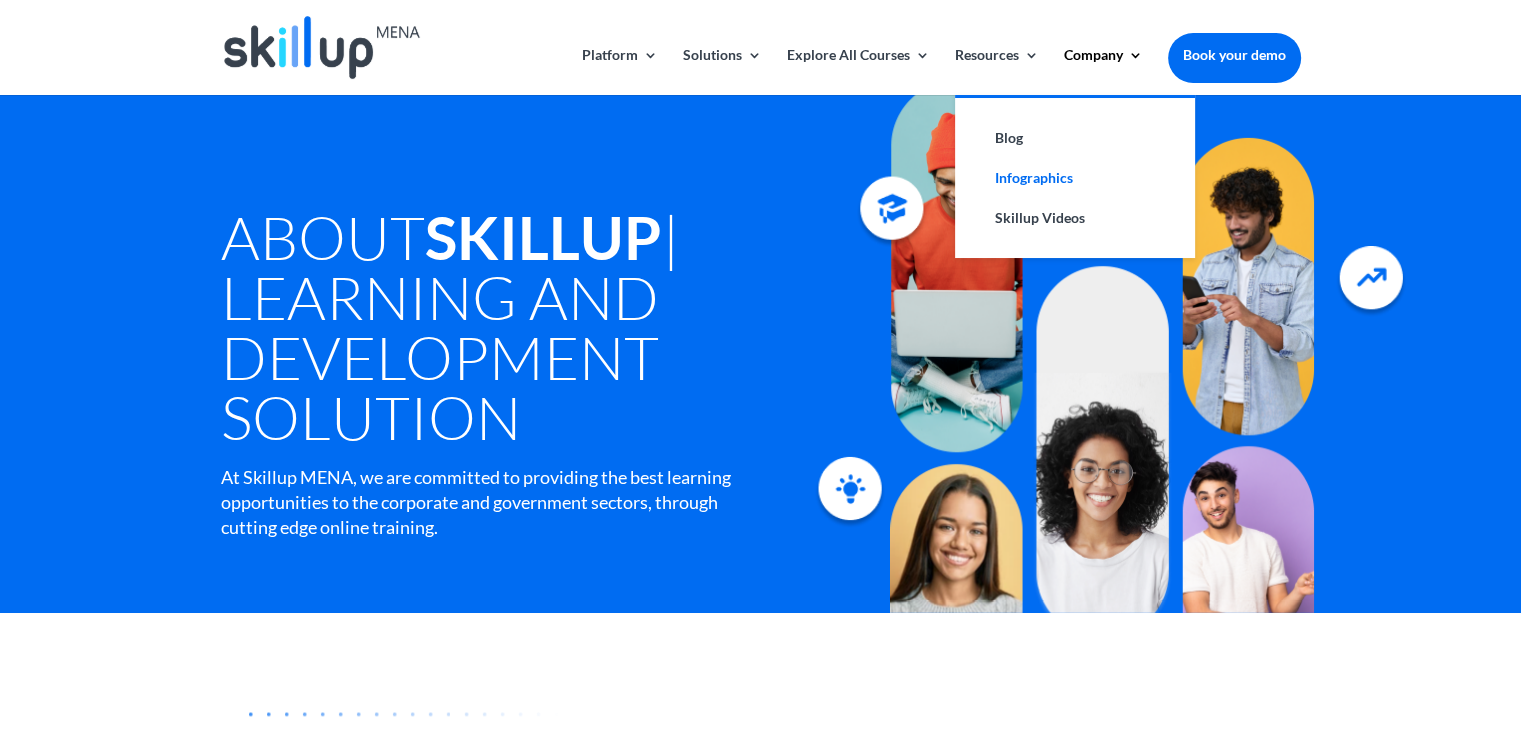 click on "Infographics" at bounding box center (1075, 178) 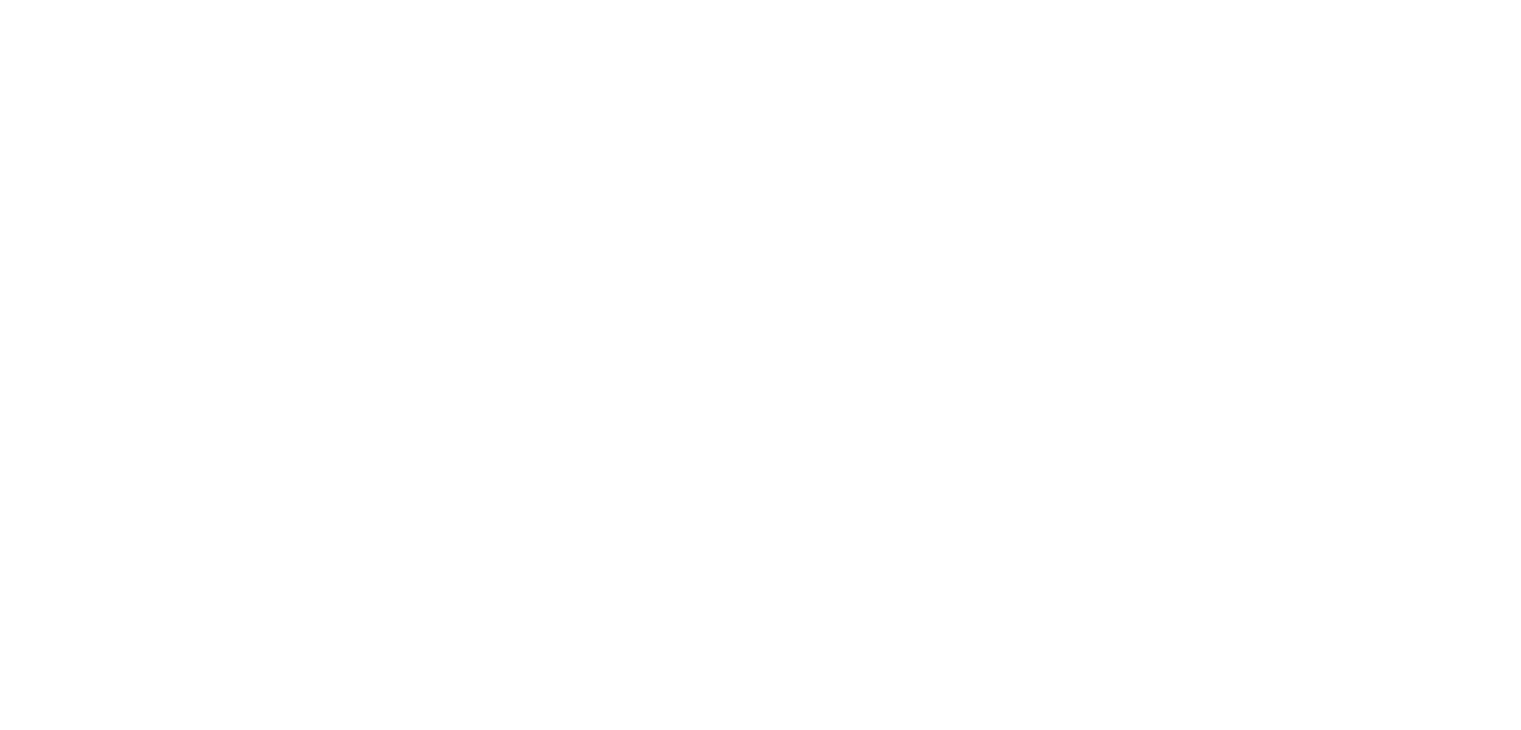 scroll, scrollTop: 0, scrollLeft: 0, axis: both 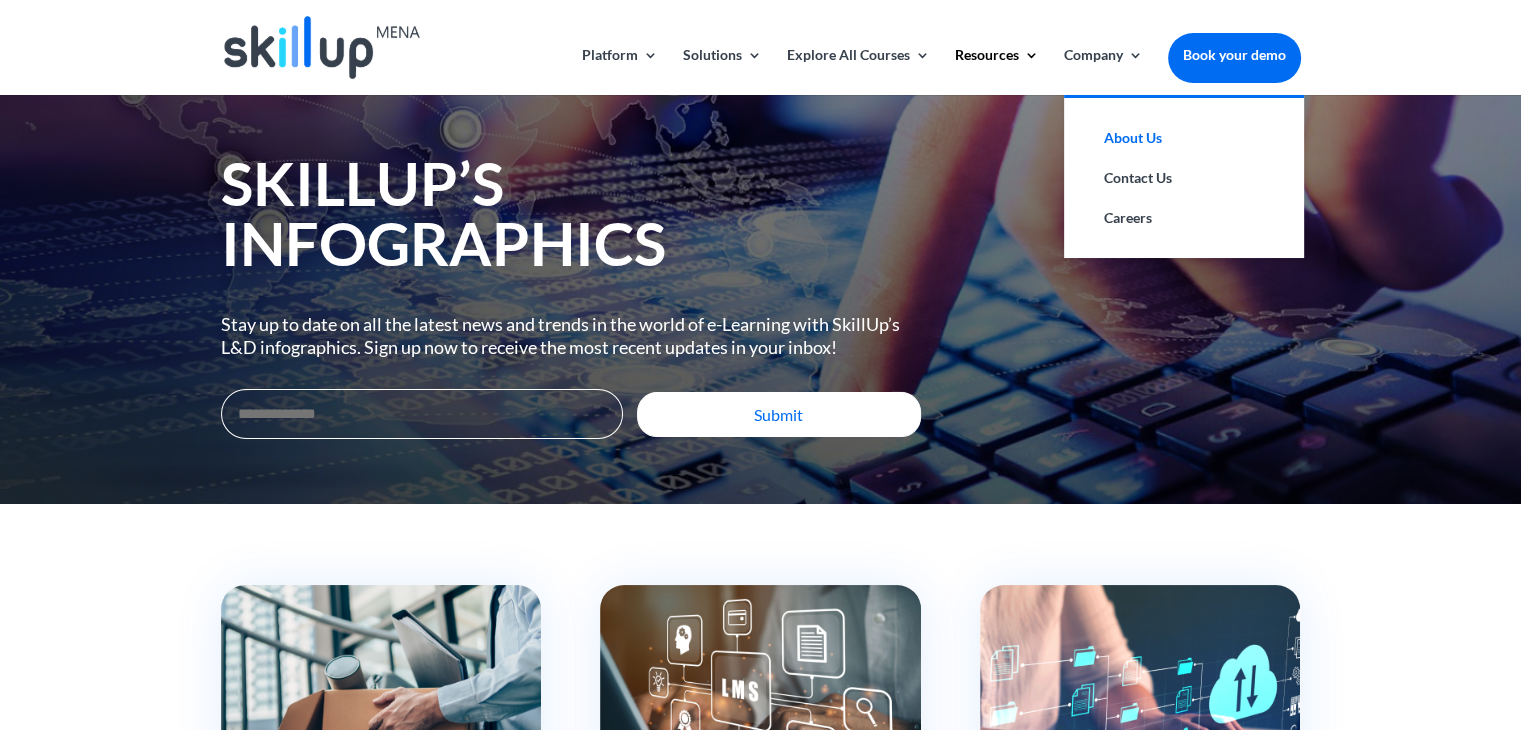 click on "About Us" at bounding box center (1184, 138) 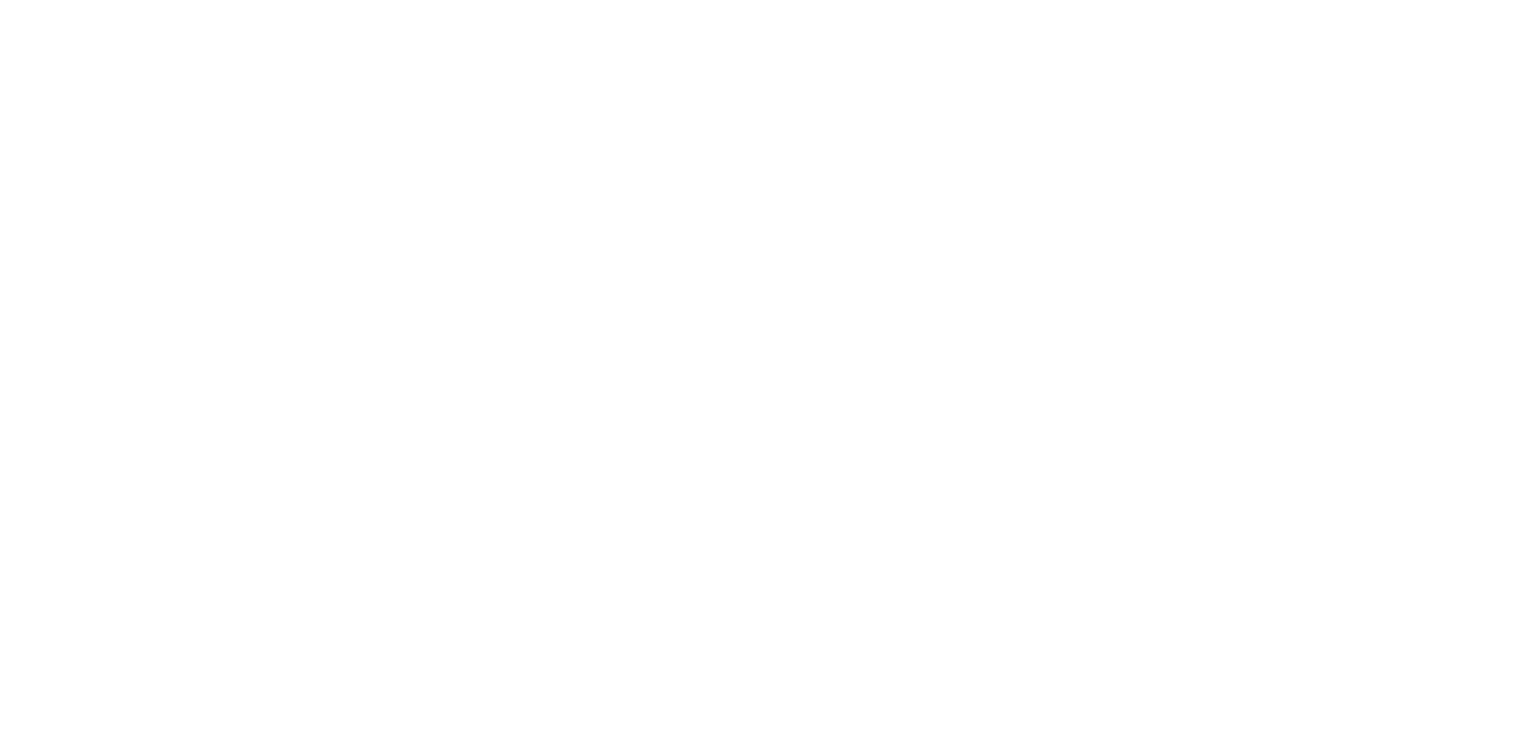 scroll, scrollTop: 0, scrollLeft: 0, axis: both 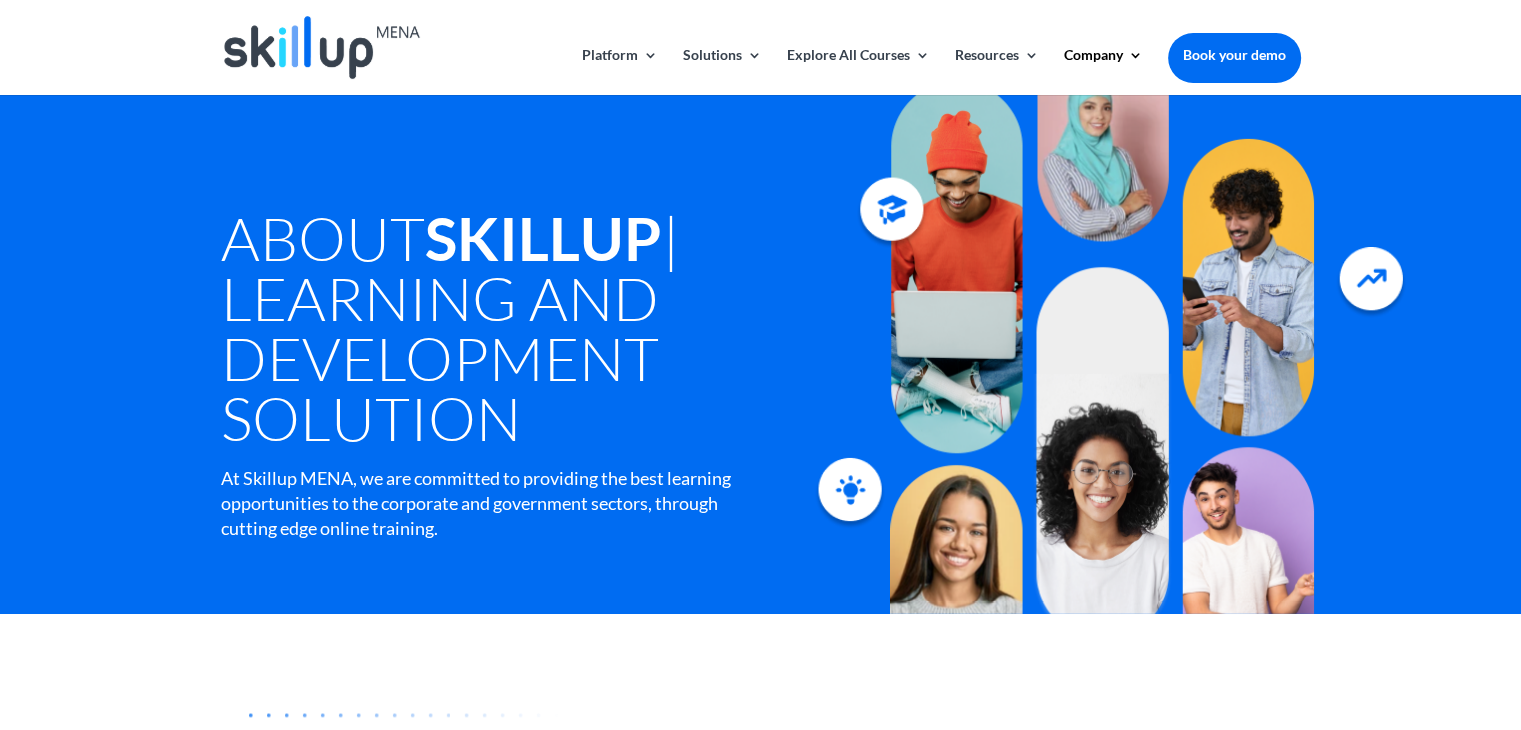 drag, startPoint x: 222, startPoint y: 206, endPoint x: 534, endPoint y: 438, distance: 388.80328 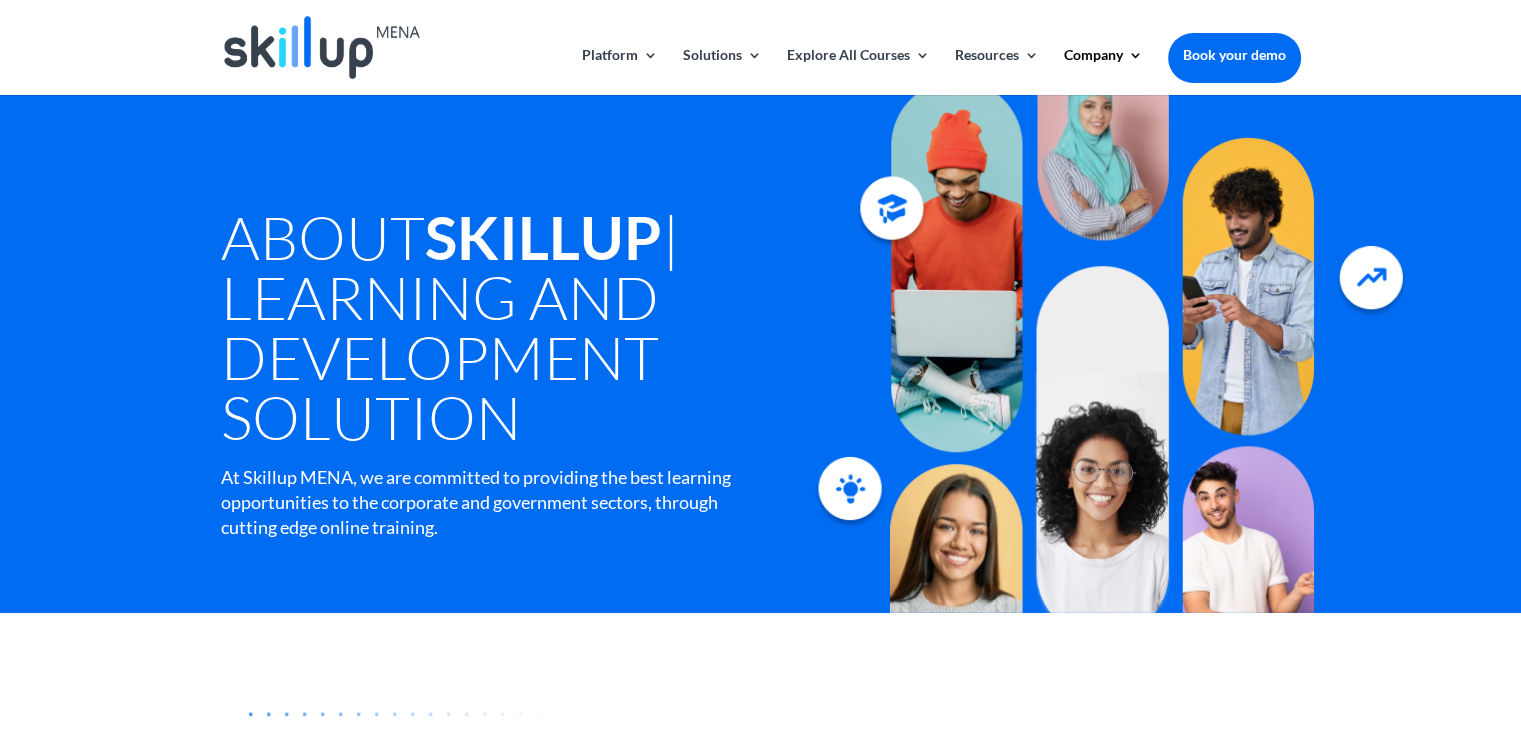 scroll, scrollTop: 0, scrollLeft: 0, axis: both 